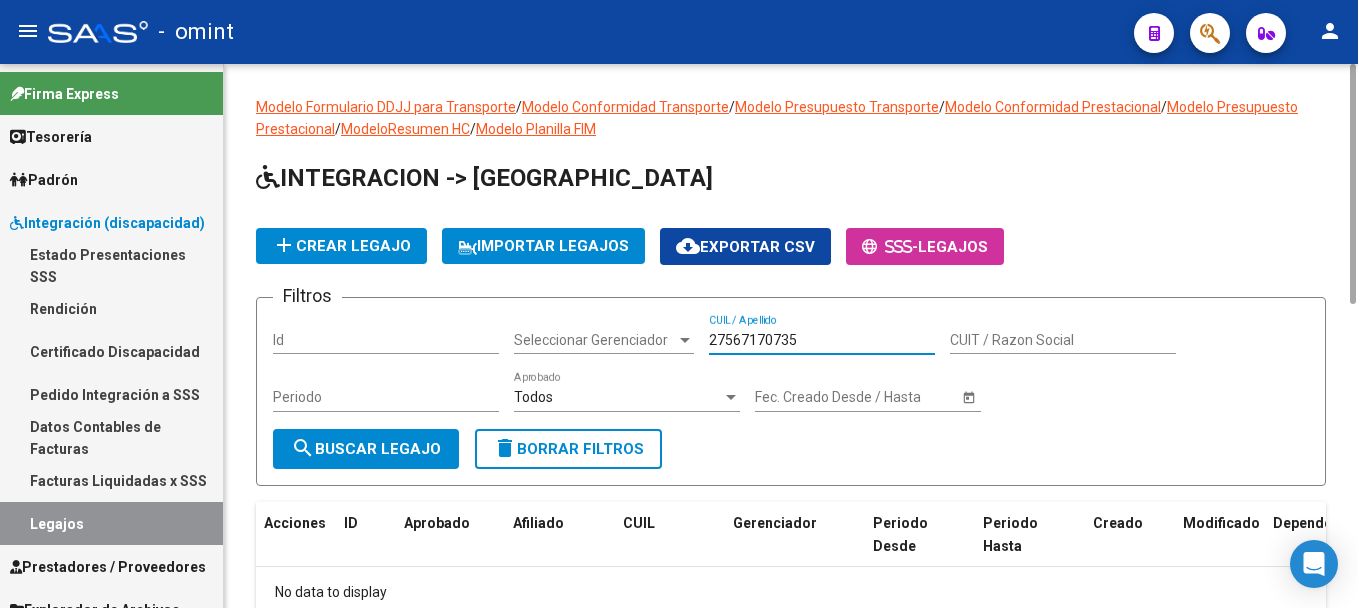 scroll, scrollTop: 0, scrollLeft: 0, axis: both 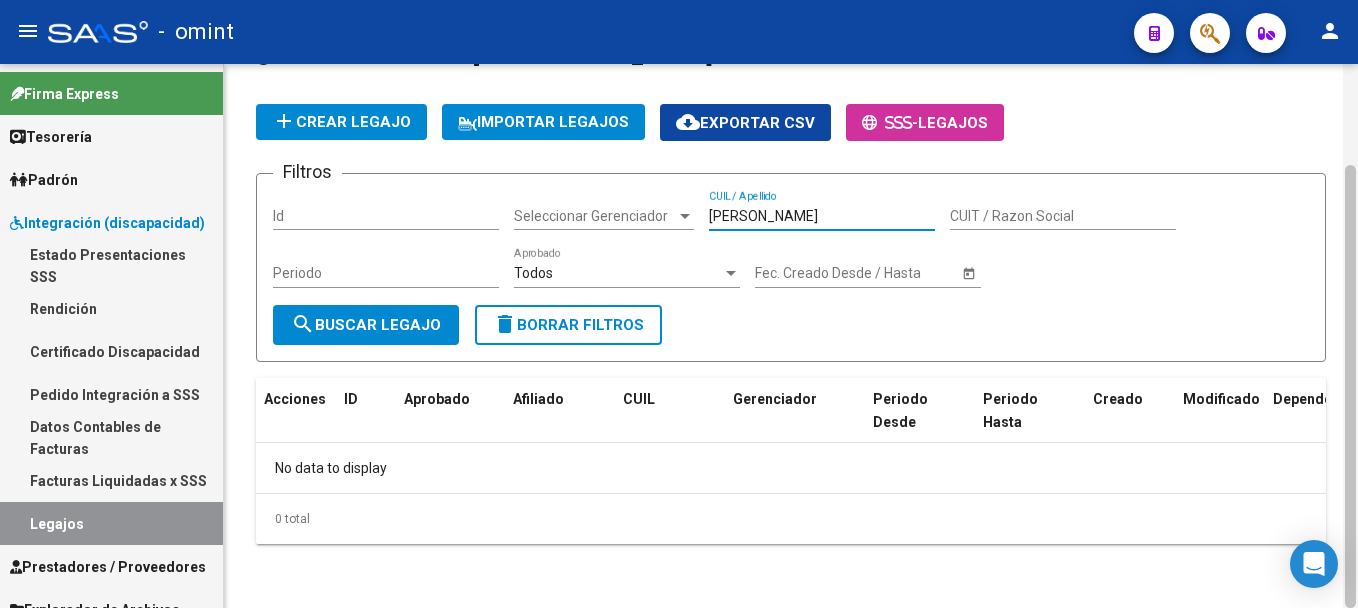 drag, startPoint x: 1349, startPoint y: 210, endPoint x: 1354, endPoint y: 321, distance: 111.11256 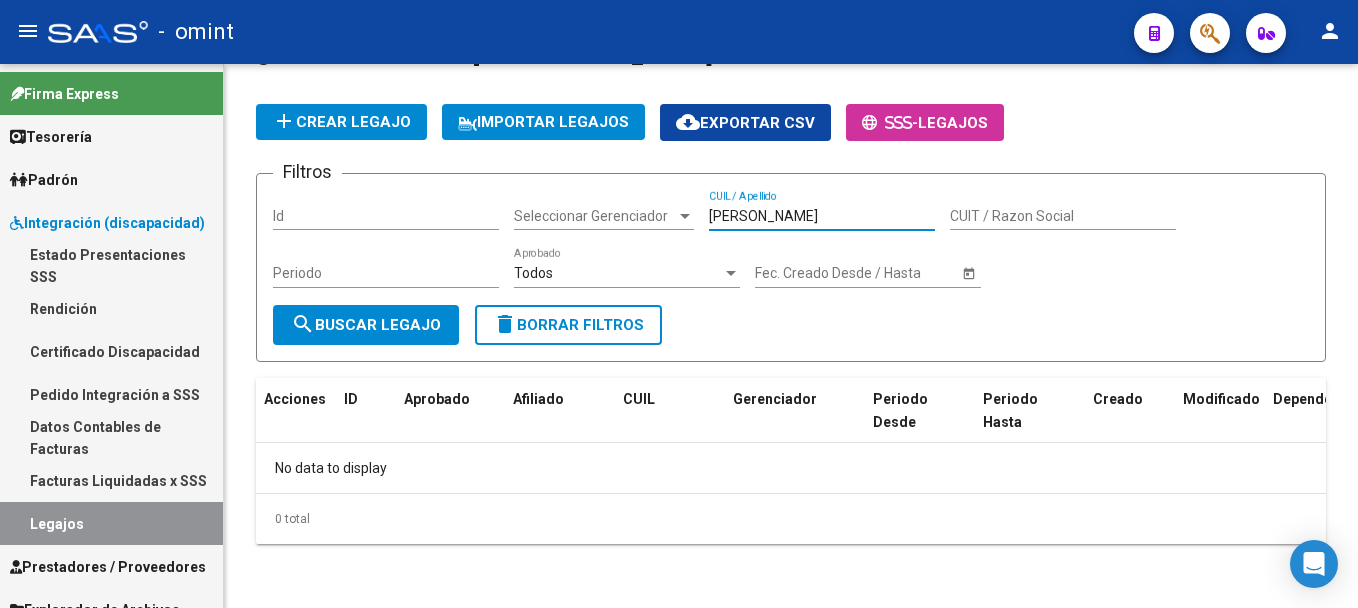 type on "[PERSON_NAME]" 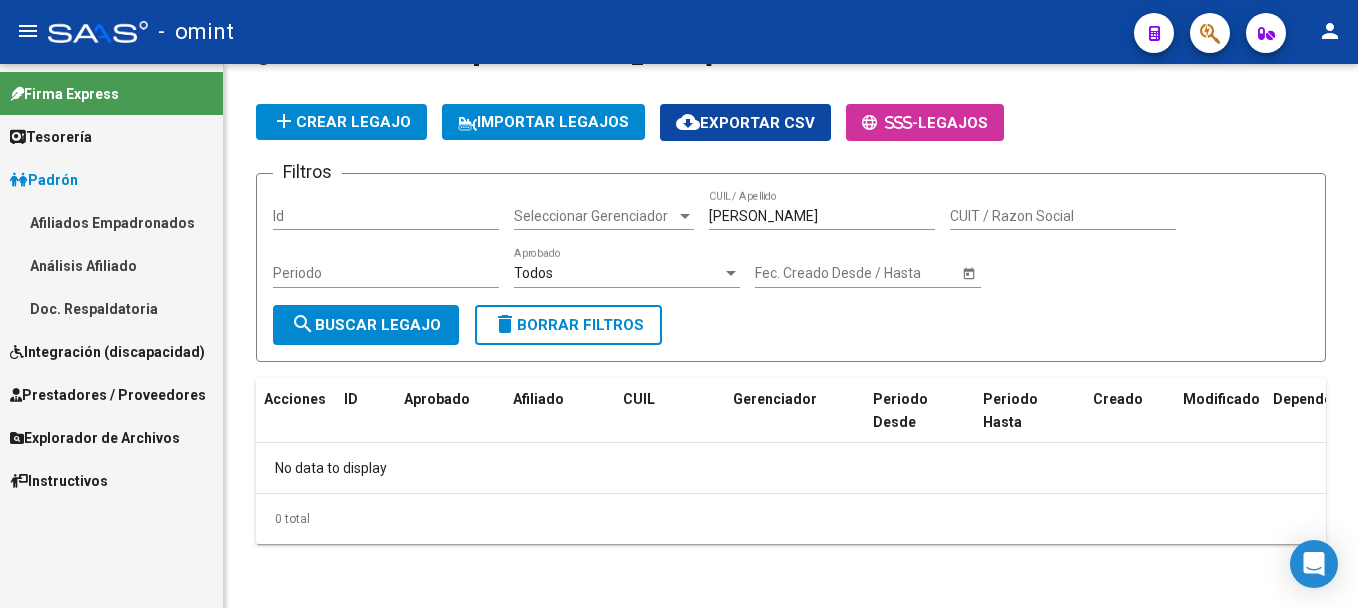 click on "Afiliados Empadronados" at bounding box center [111, 222] 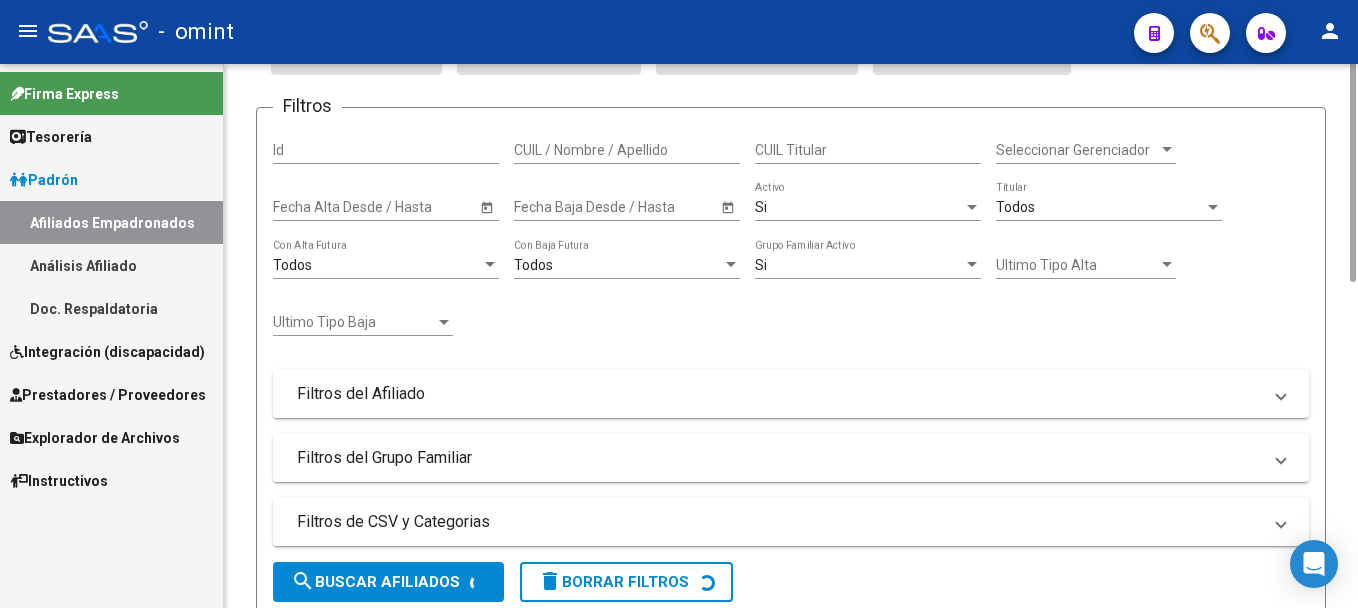 scroll, scrollTop: 0, scrollLeft: 0, axis: both 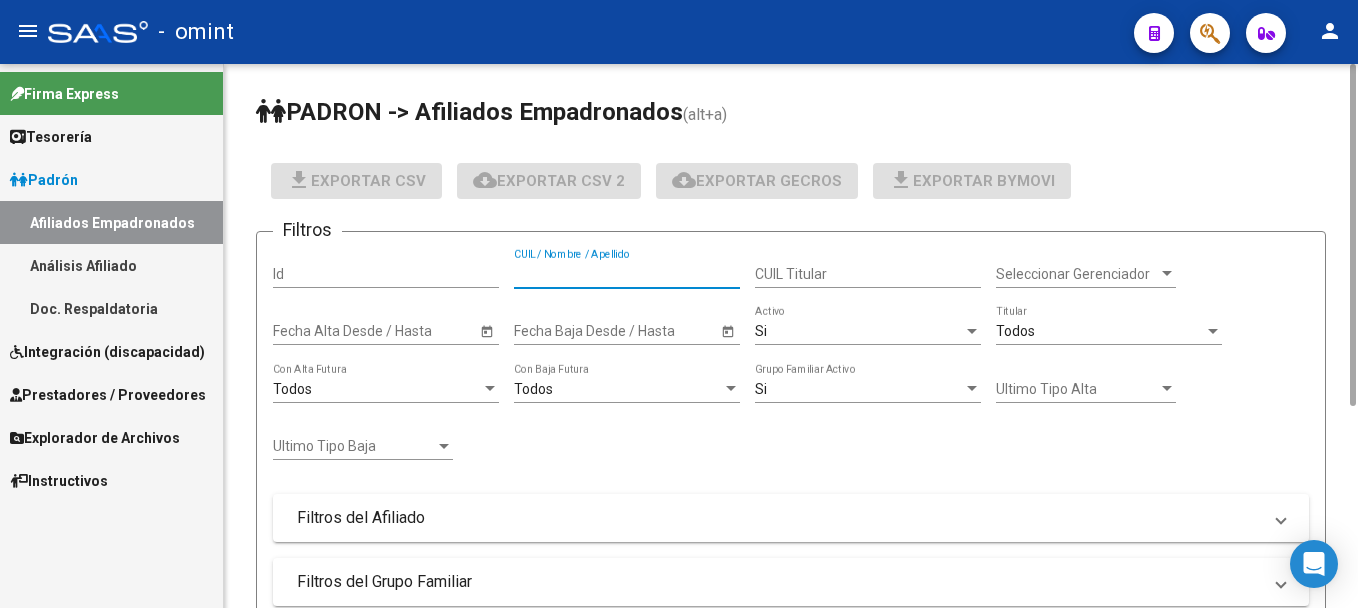 click on "CUIL / Nombre / Apellido" at bounding box center (627, 274) 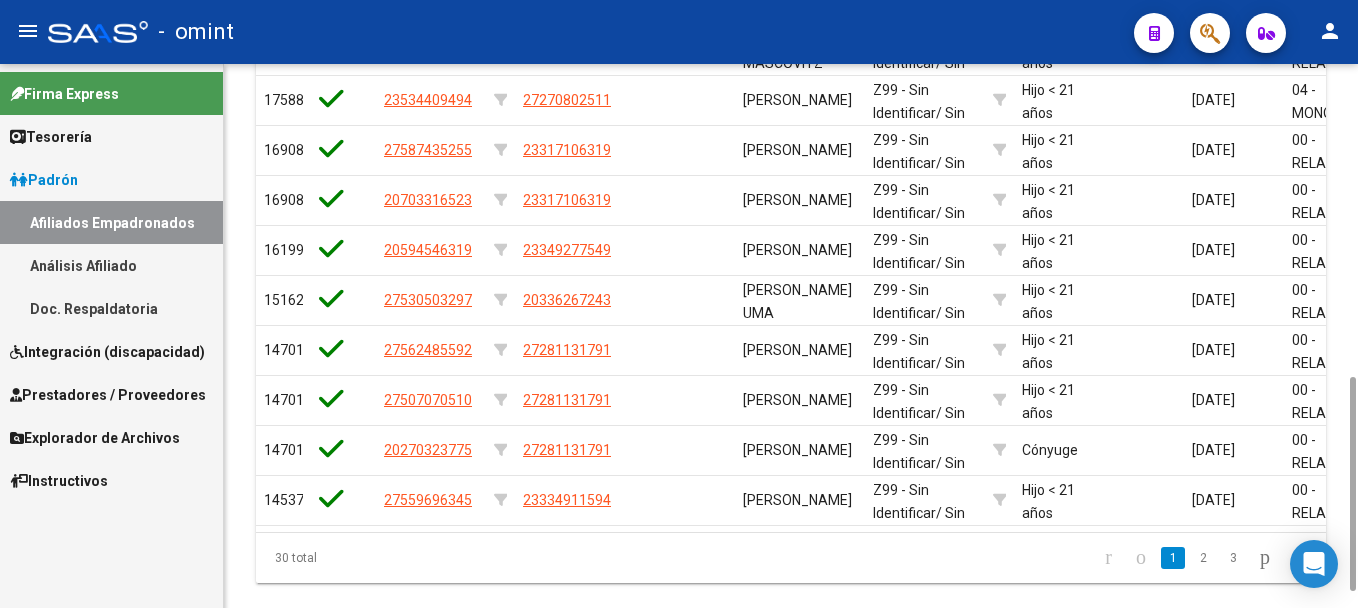 scroll, scrollTop: 791, scrollLeft: 0, axis: vertical 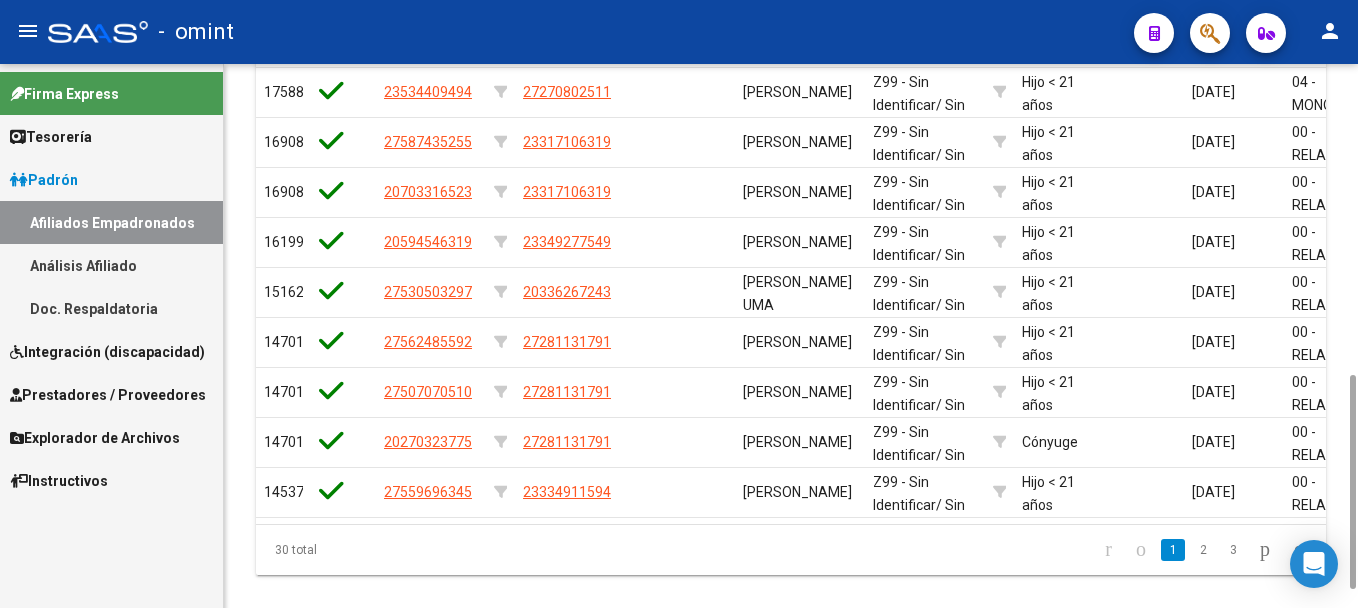 drag, startPoint x: 1355, startPoint y: 154, endPoint x: 1361, endPoint y: 652, distance: 498.03613 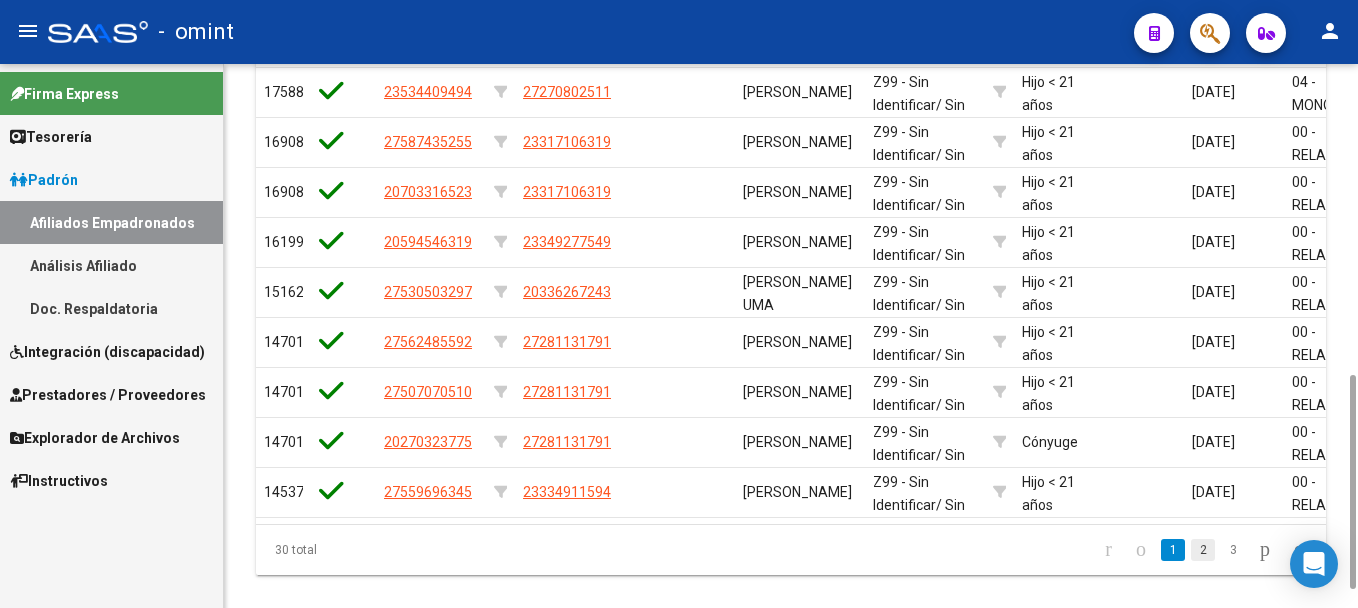 click on "2" 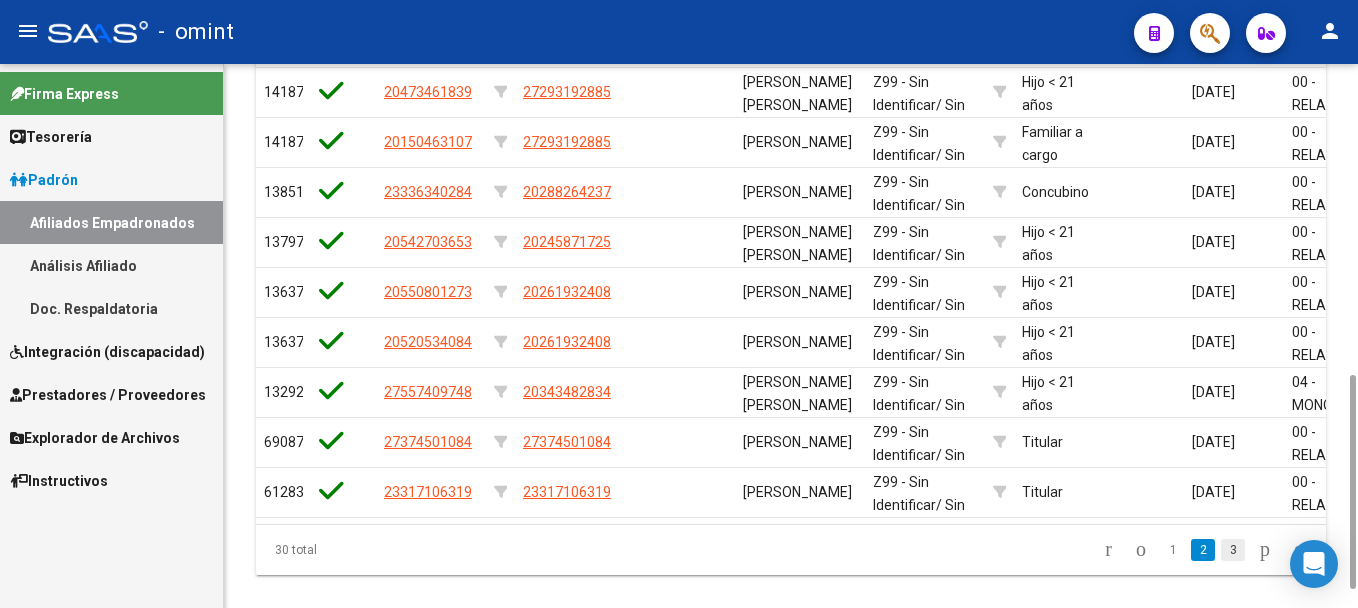 click on "3" 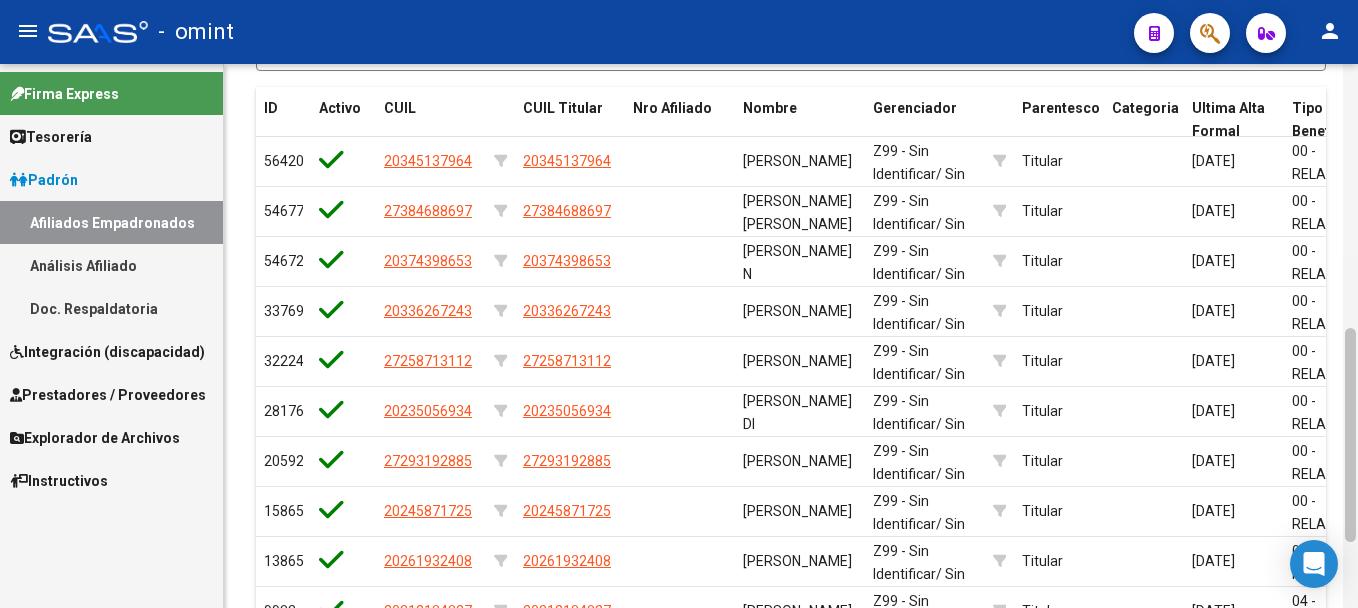 scroll, scrollTop: 656, scrollLeft: 0, axis: vertical 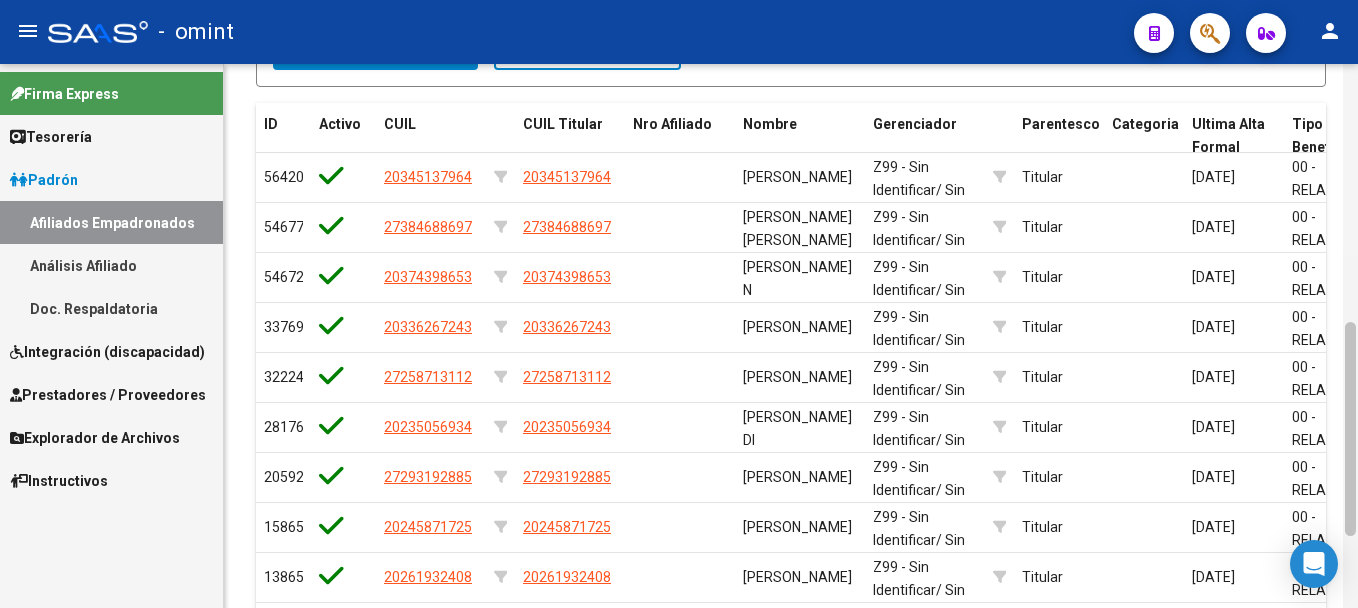 drag, startPoint x: 1351, startPoint y: 401, endPoint x: 1344, endPoint y: 348, distance: 53.460266 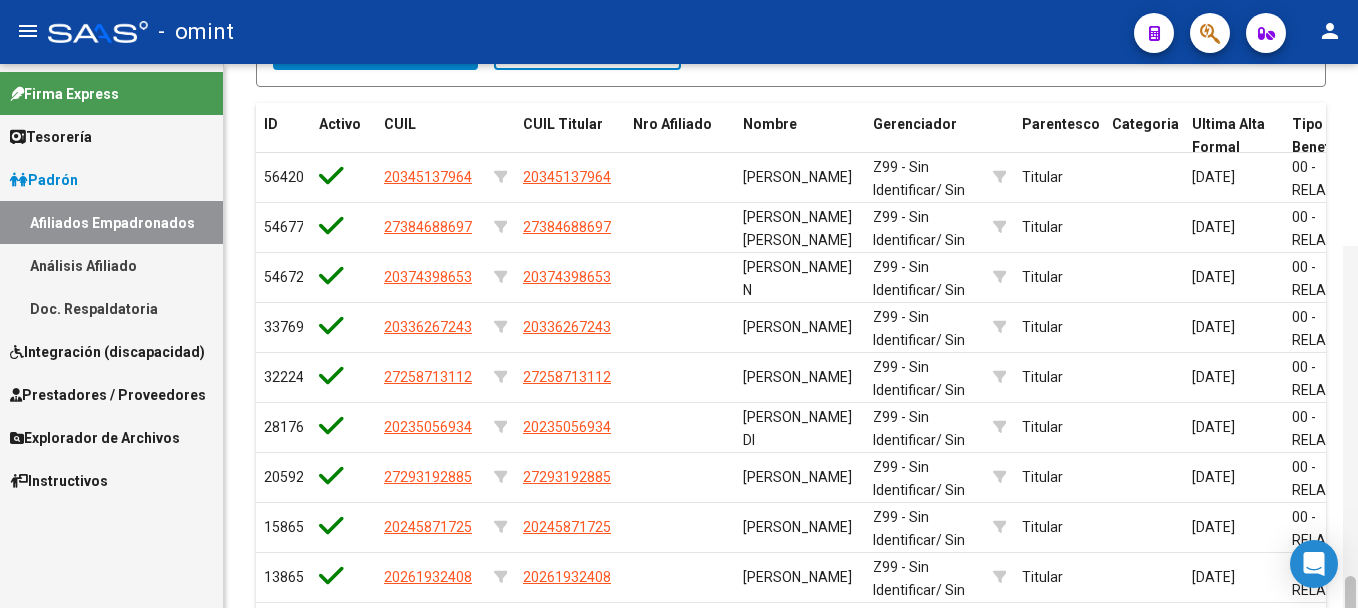 scroll, scrollTop: 838, scrollLeft: 0, axis: vertical 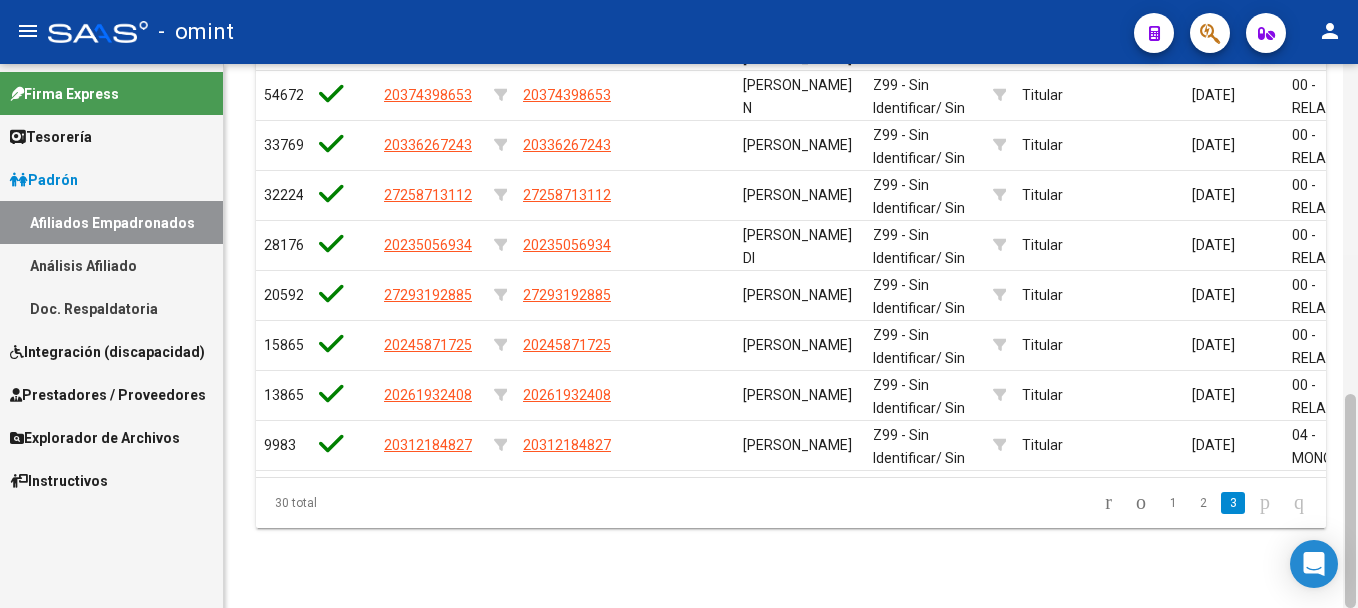 drag, startPoint x: 1344, startPoint y: 348, endPoint x: 1346, endPoint y: 231, distance: 117.01709 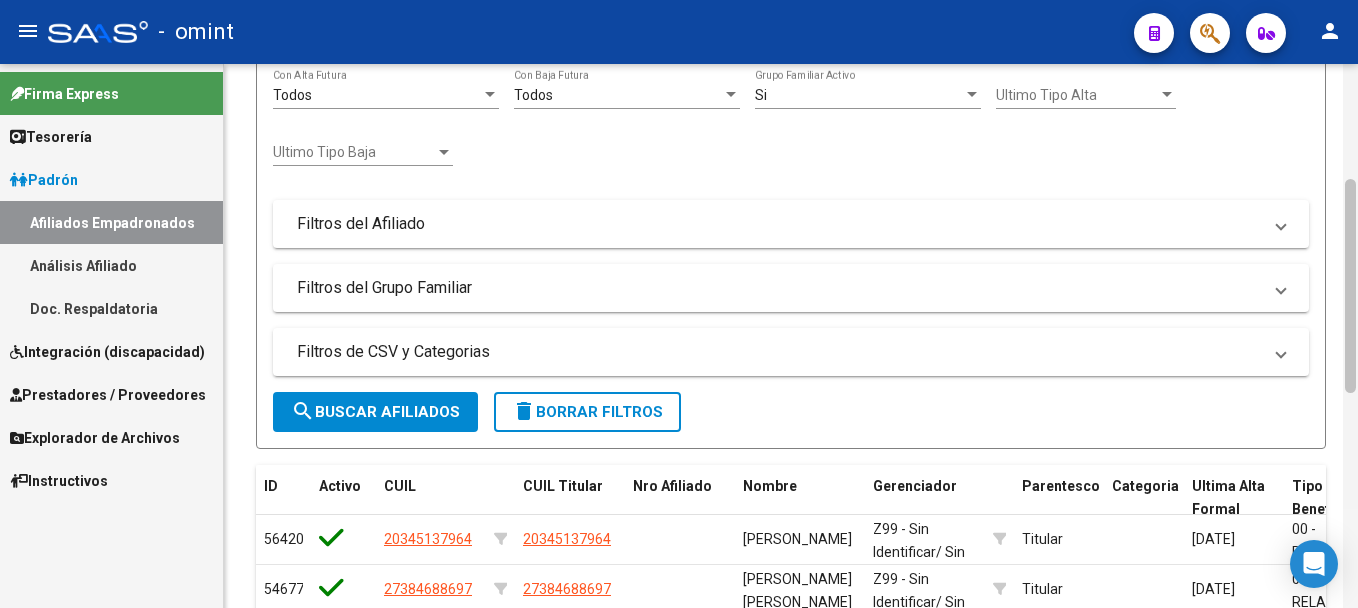 click 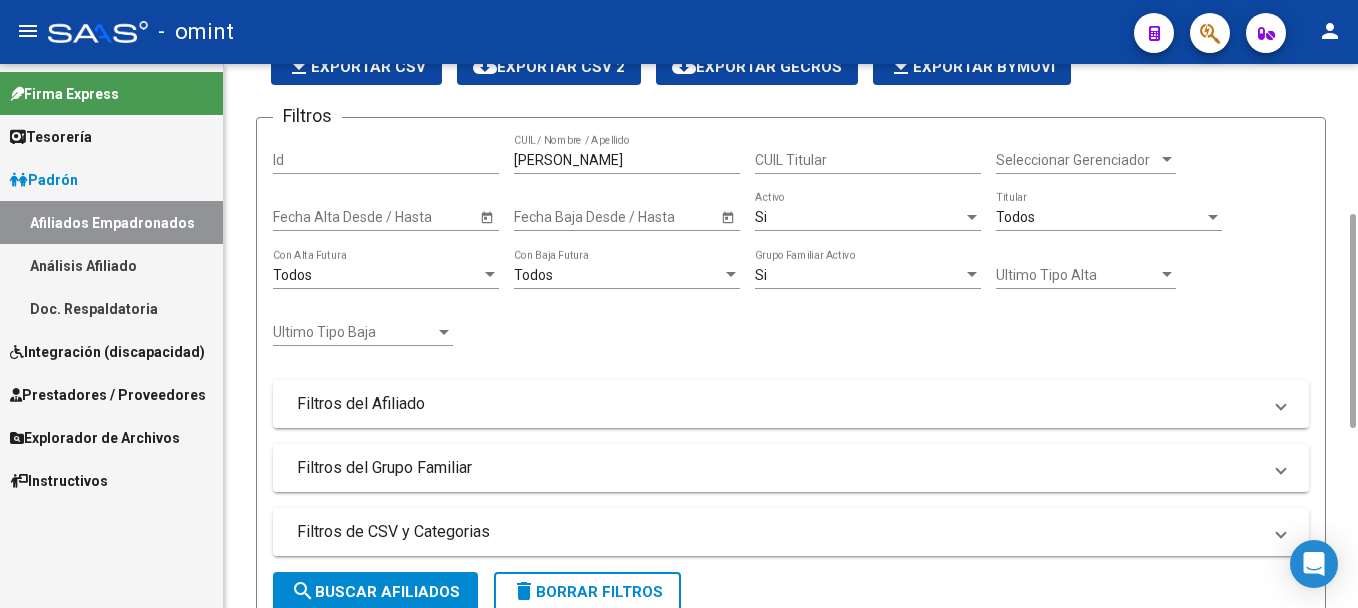 scroll, scrollTop: 0, scrollLeft: 0, axis: both 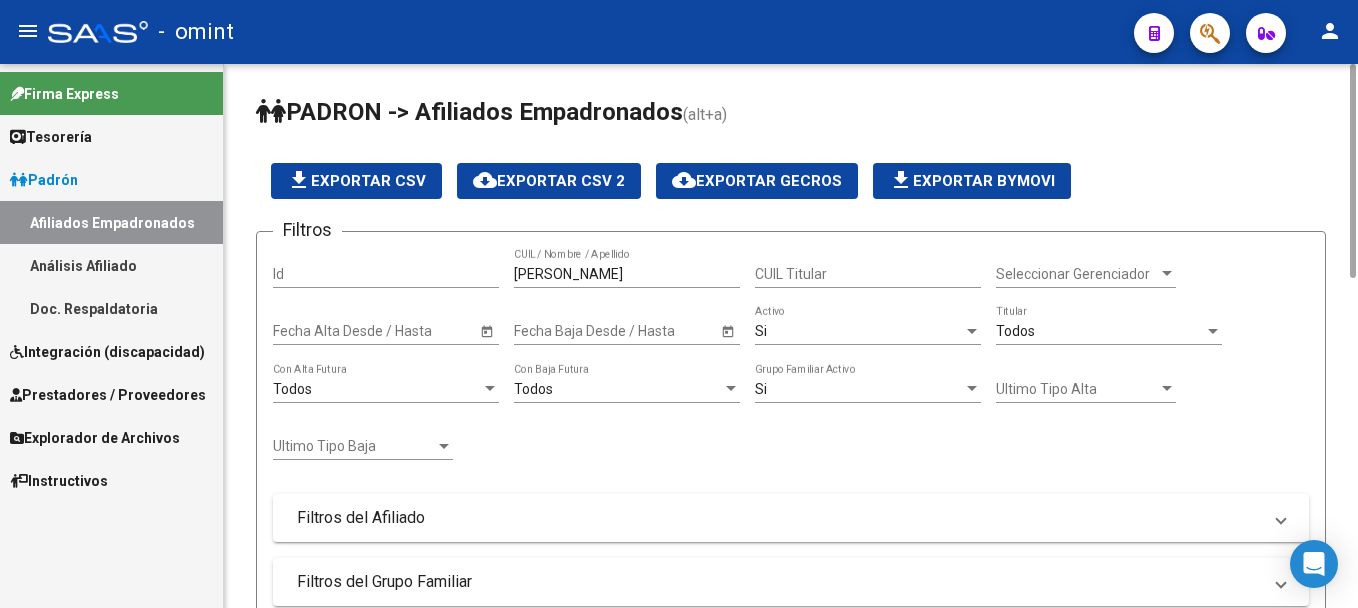 drag, startPoint x: 1346, startPoint y: 231, endPoint x: 1341, endPoint y: 58, distance: 173.07224 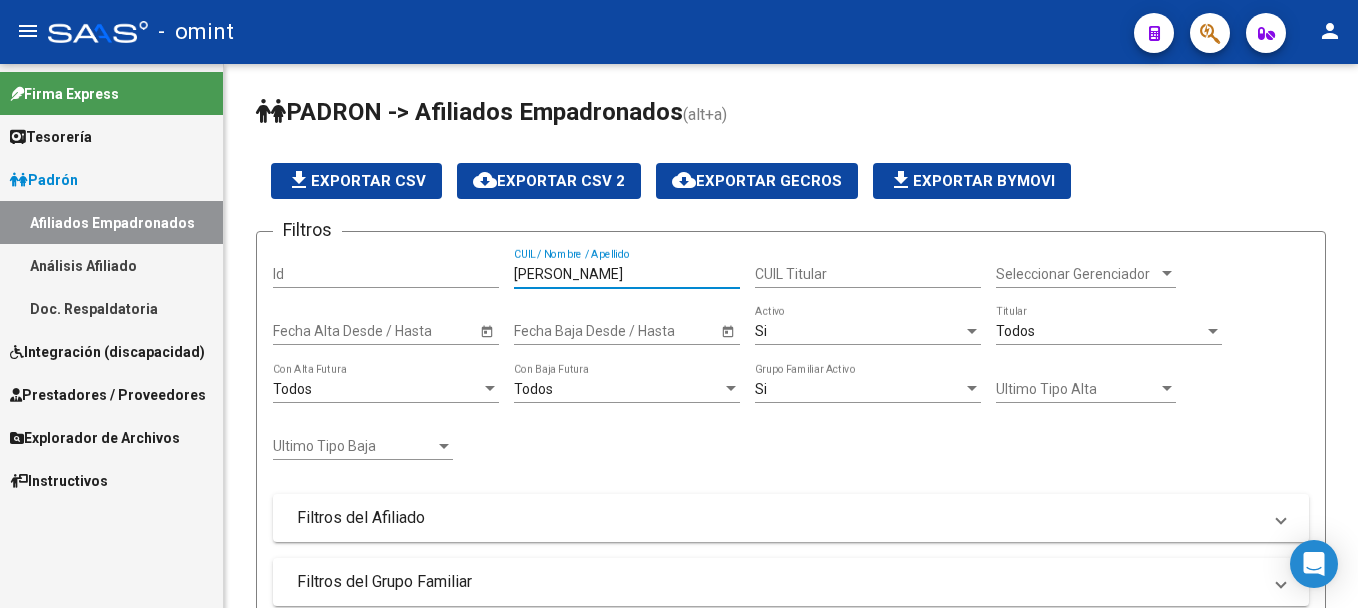 click on "[PERSON_NAME]" at bounding box center [627, 274] 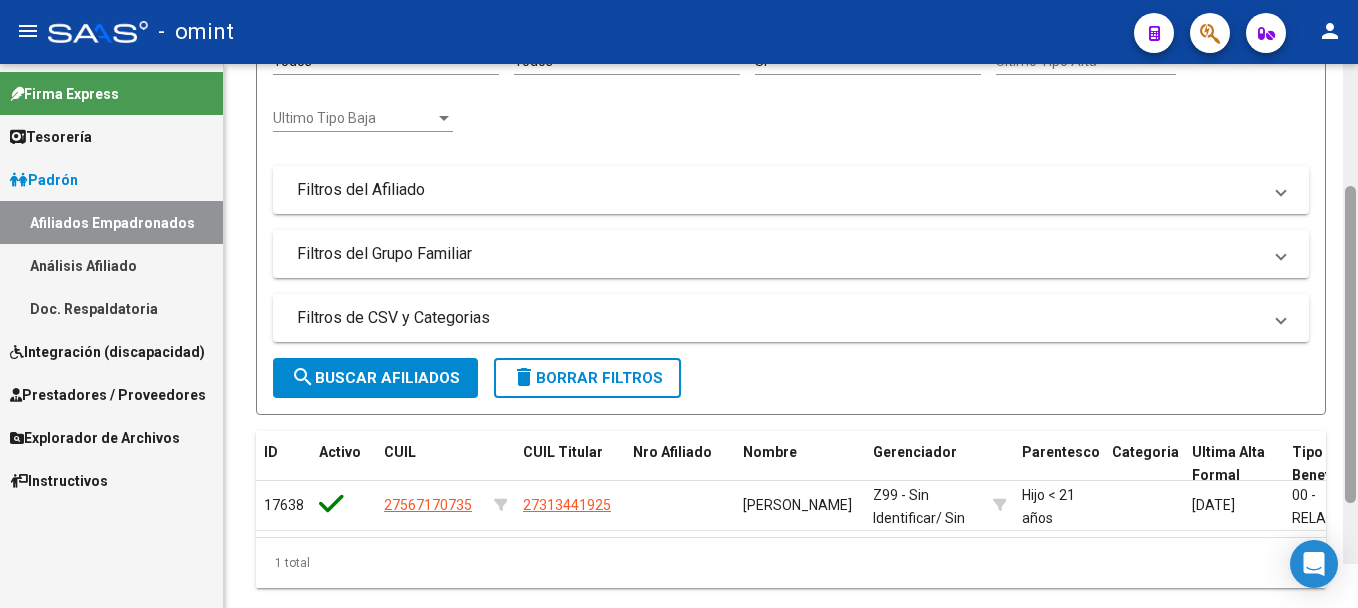 scroll, scrollTop: 388, scrollLeft: 0, axis: vertical 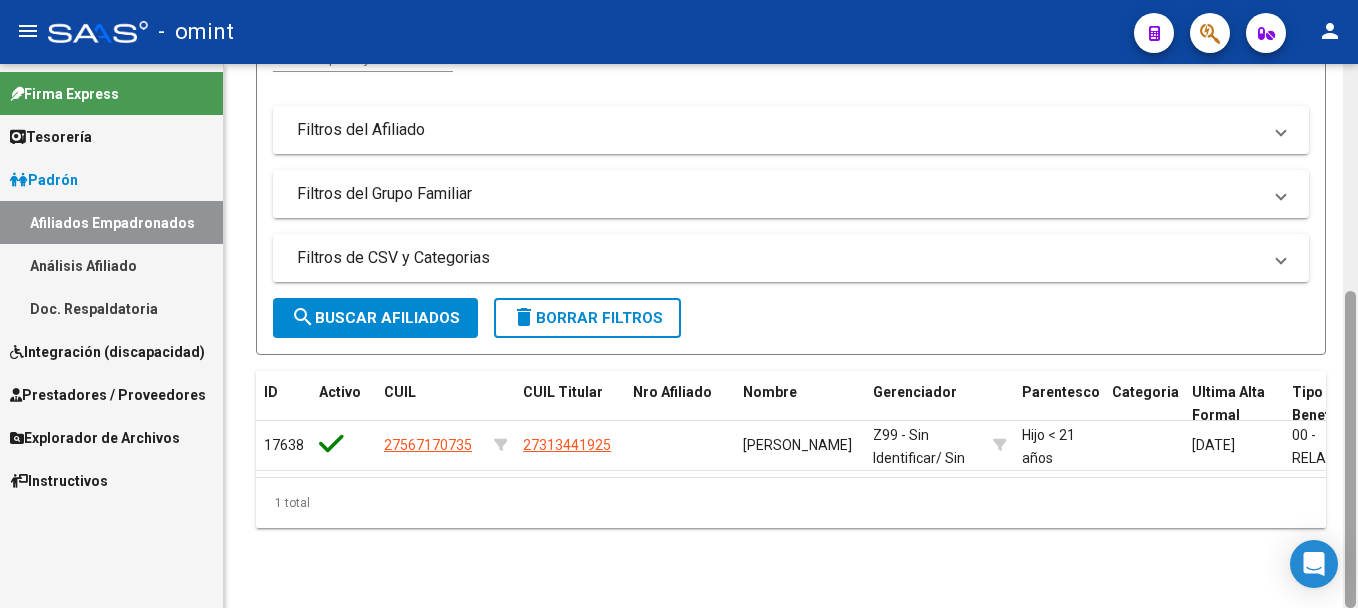 drag, startPoint x: 1352, startPoint y: 103, endPoint x: 1354, endPoint y: 271, distance: 168.0119 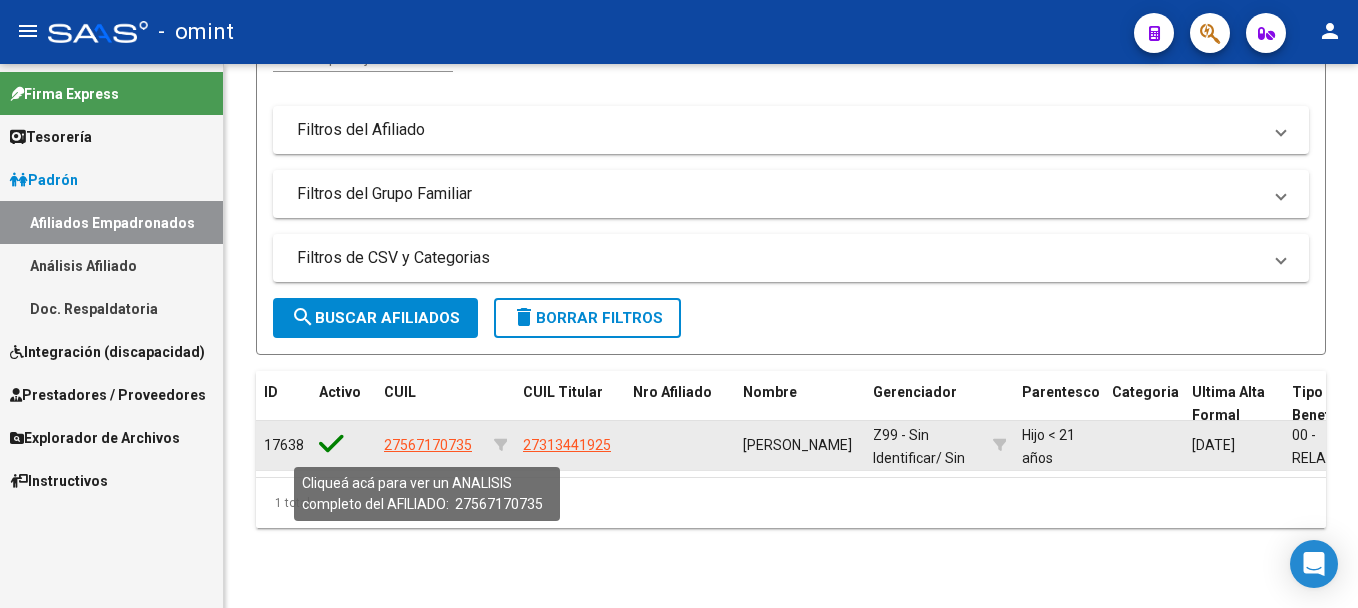 type on "27567170735" 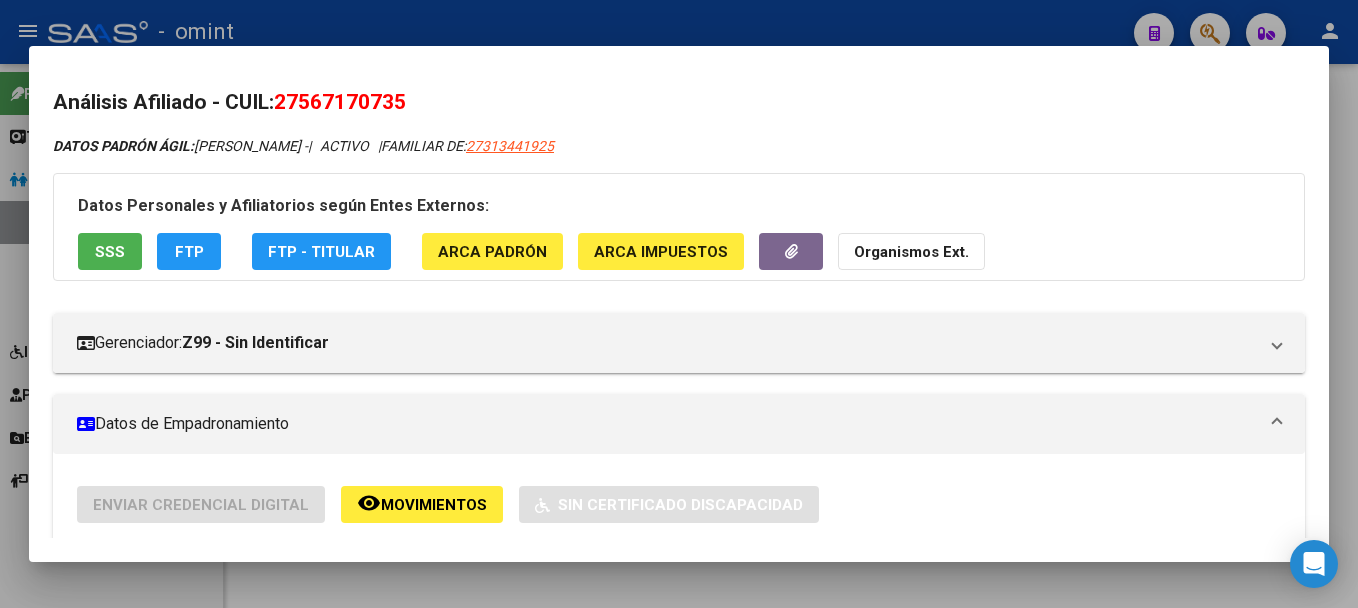 drag, startPoint x: 400, startPoint y: 104, endPoint x: 304, endPoint y: 103, distance: 96.00521 